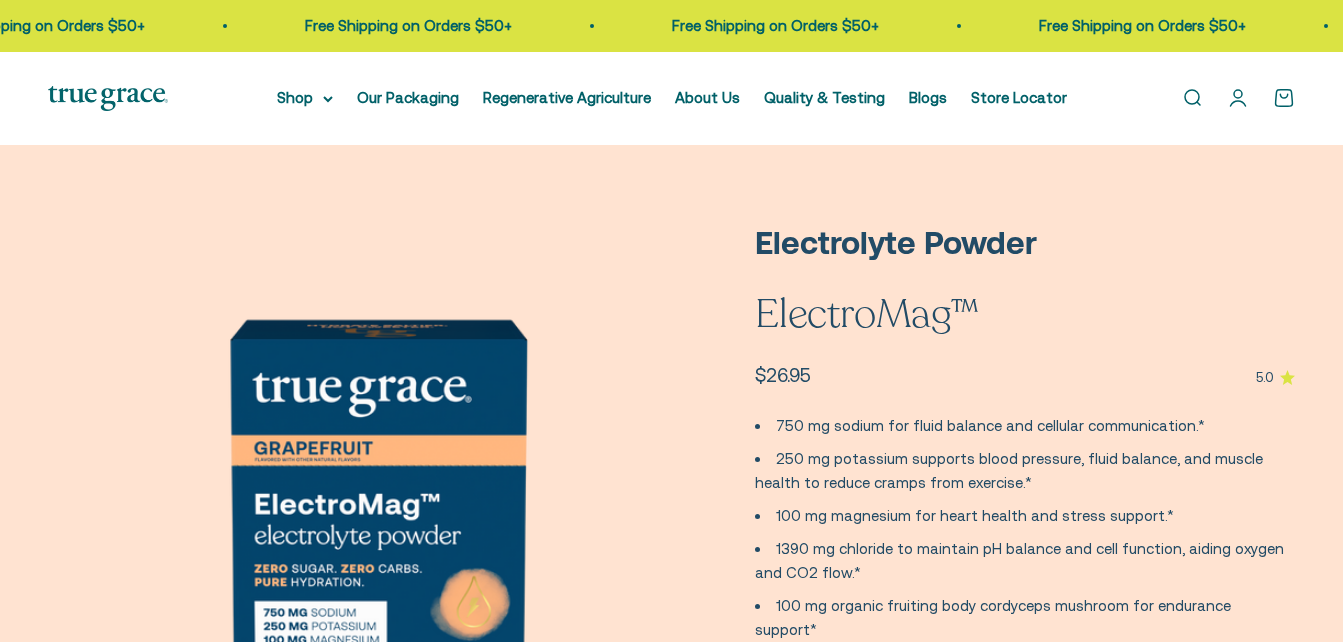 scroll, scrollTop: 454, scrollLeft: 0, axis: vertical 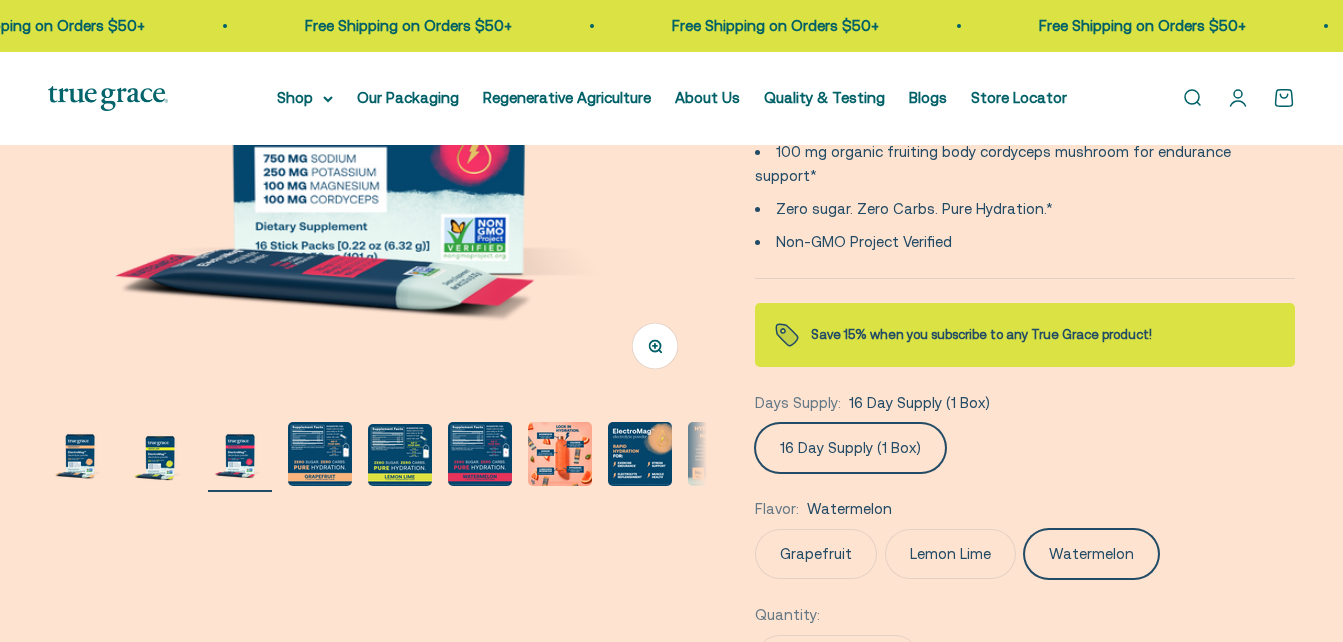 click on "Grapefruit" 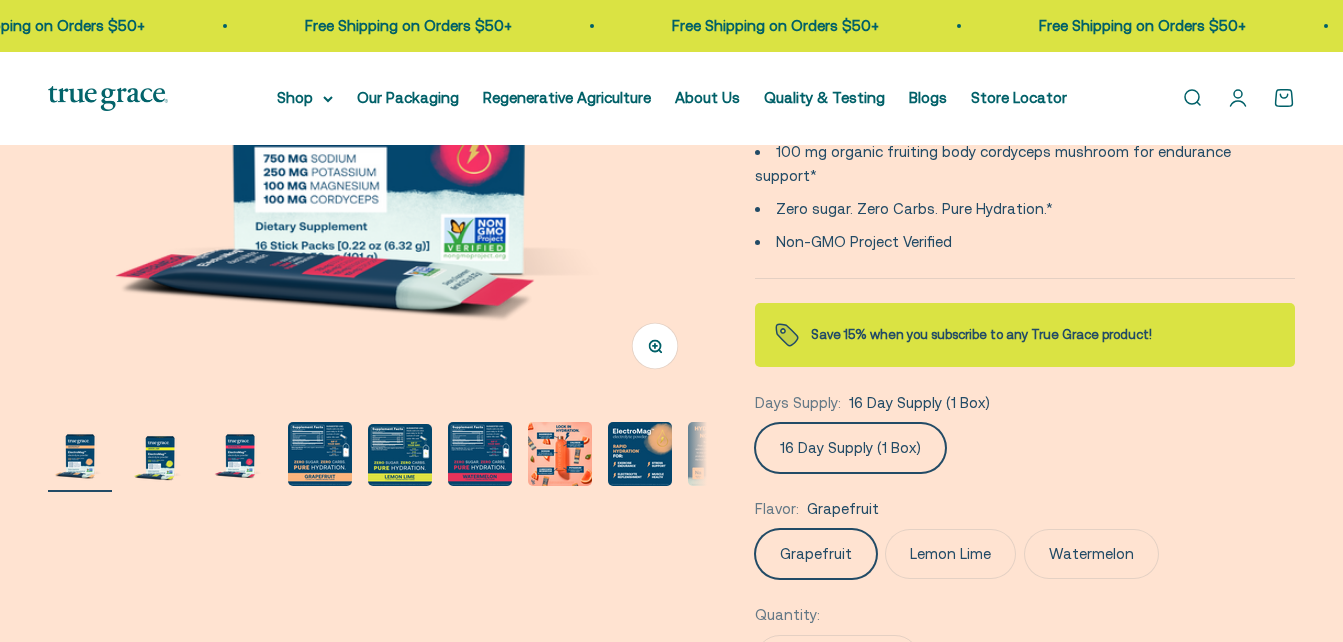 scroll, scrollTop: 0, scrollLeft: 0, axis: both 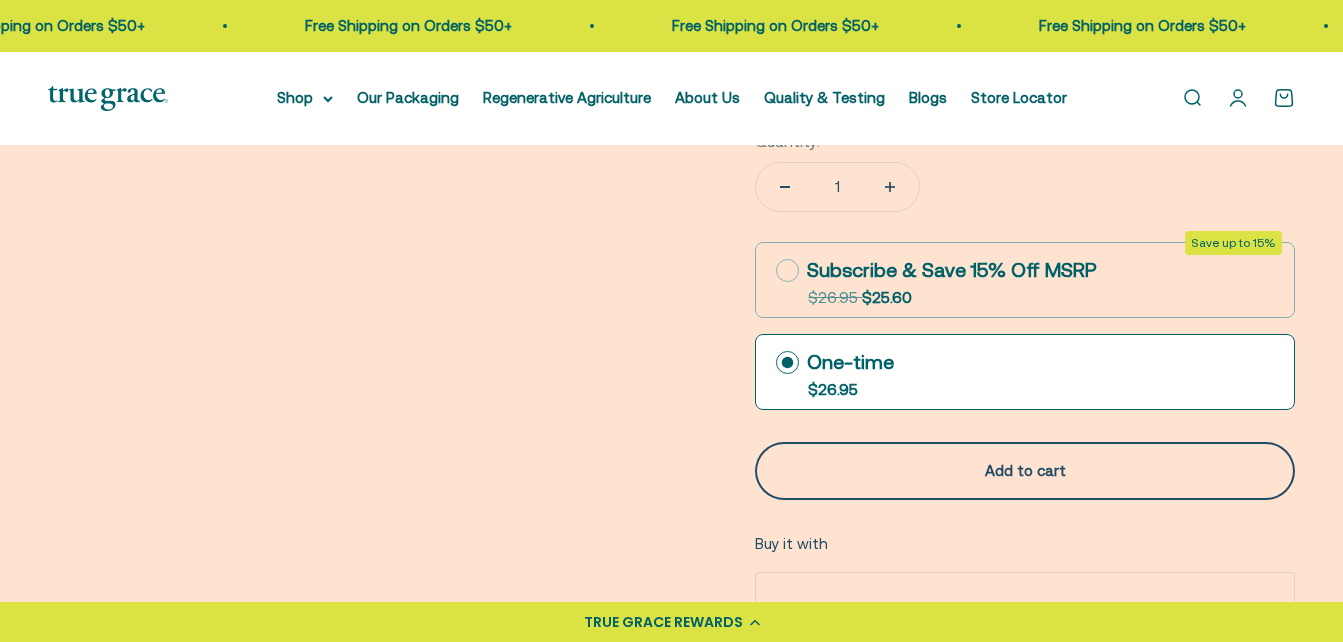 click on "Add to cart" at bounding box center [1025, 471] 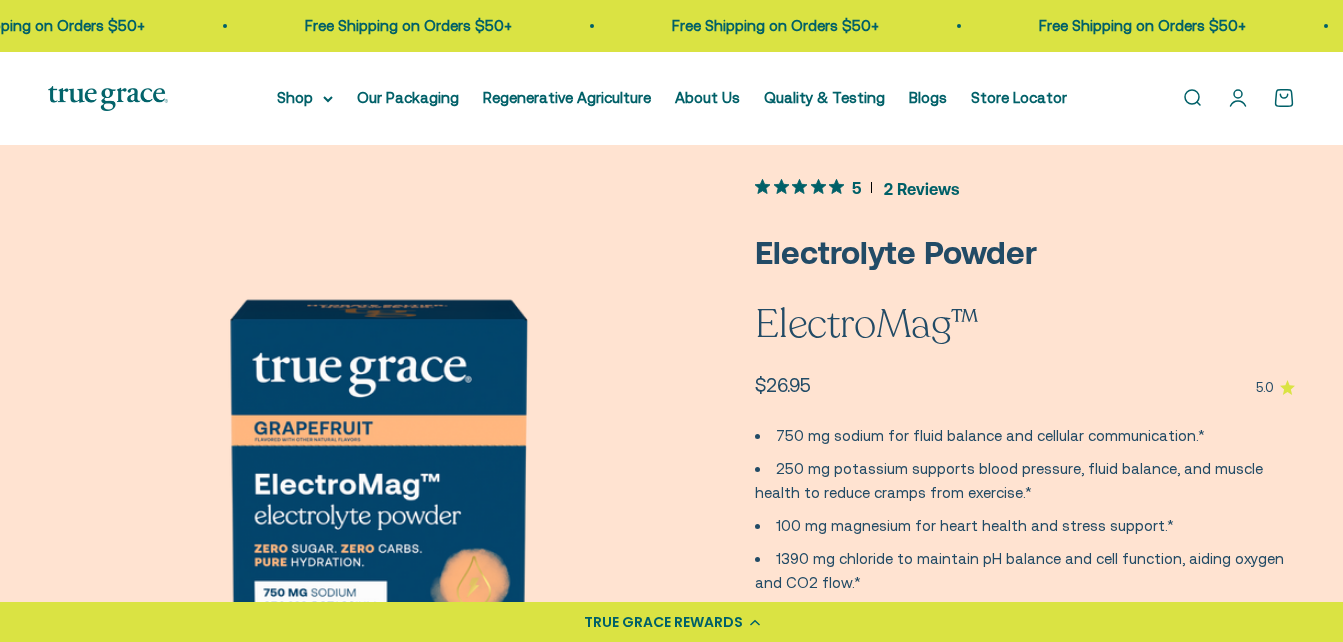 scroll, scrollTop: 0, scrollLeft: 0, axis: both 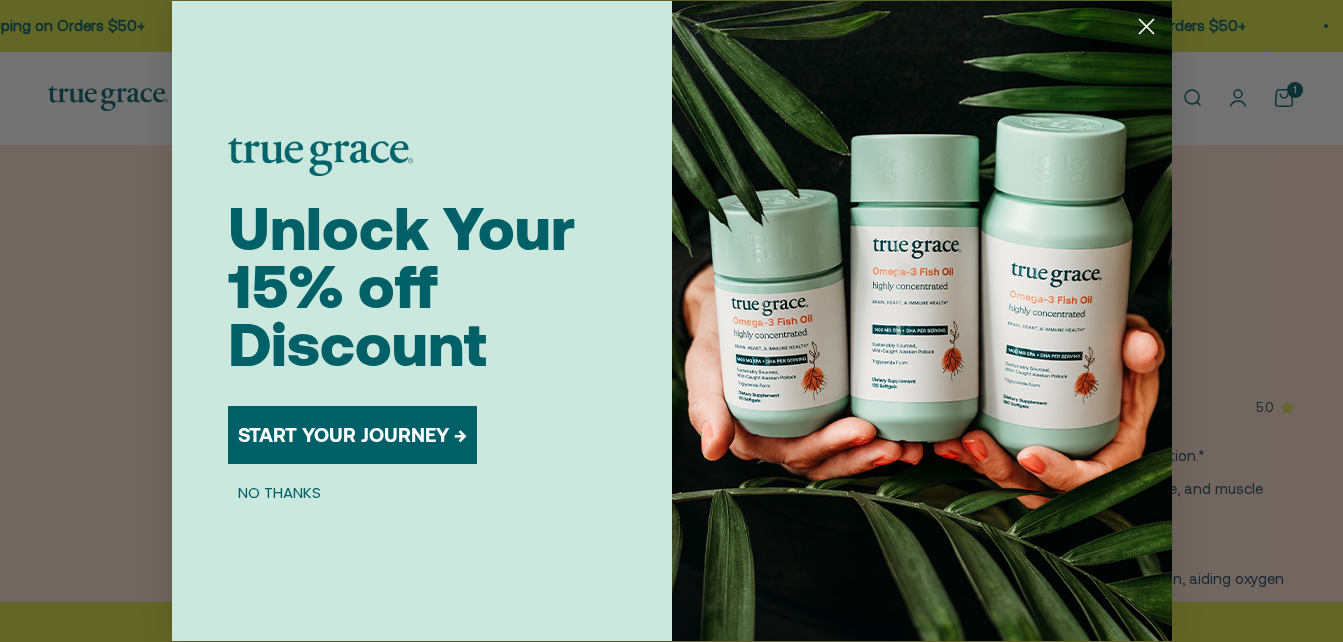 click on "NO THANKS" at bounding box center [279, 492] 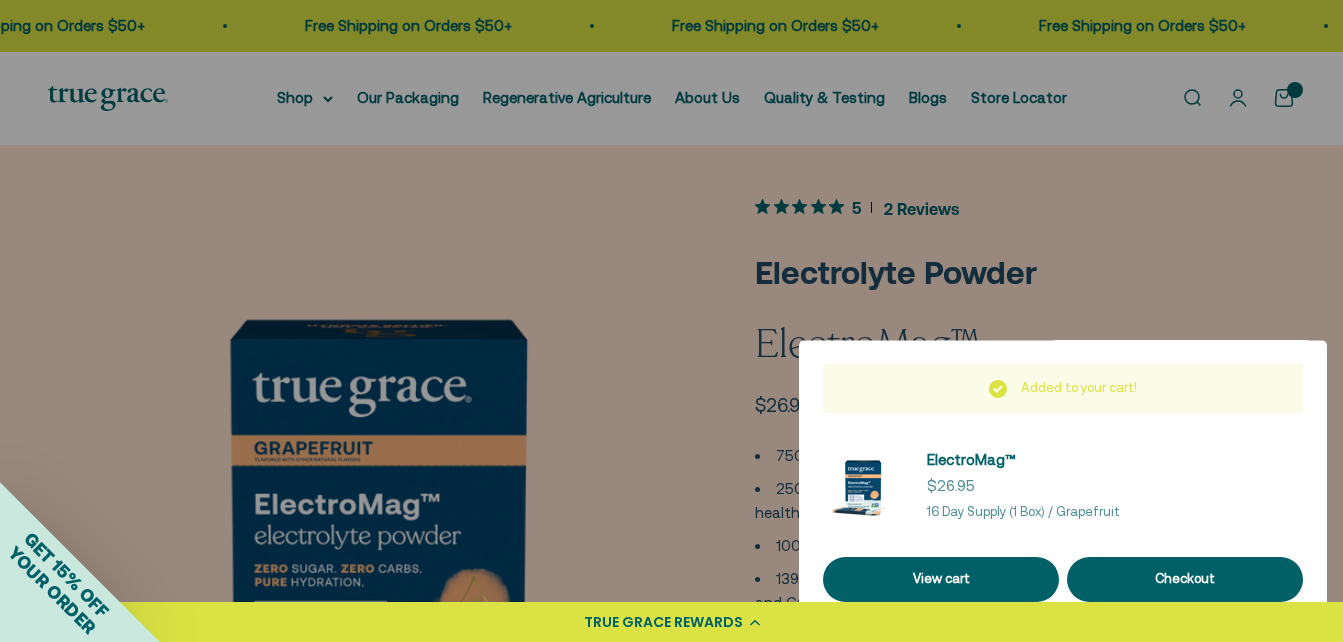 click on "Close dialog Unlock Your 15% off Discount START YOUR JOURNEY → NO THANKS Submit" at bounding box center (671, 321) 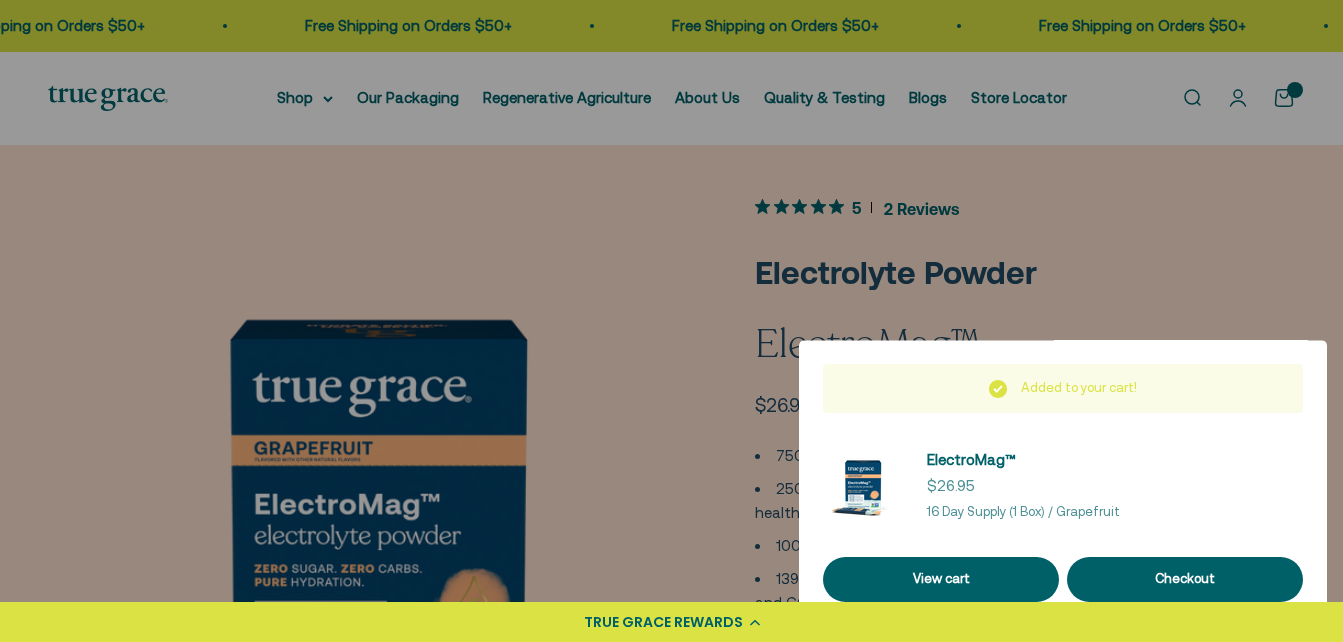 click on "CONTINUE →" at bounding box center (296, 461) 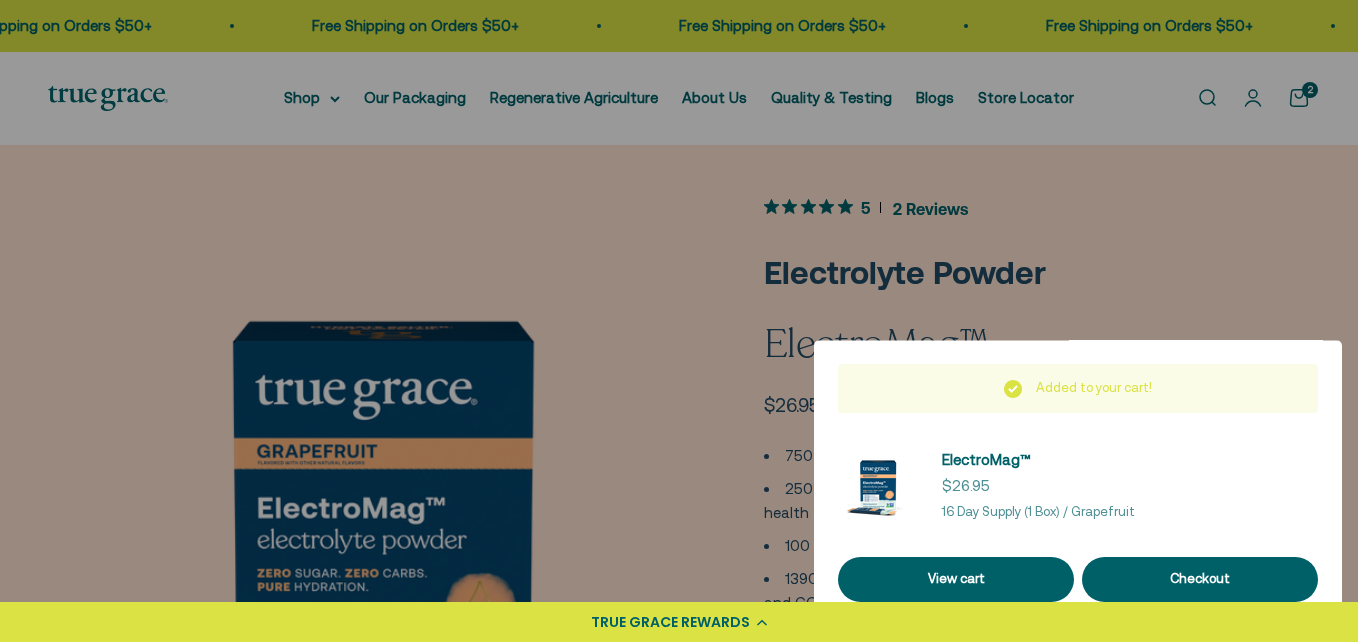 click at bounding box center [429, 211] 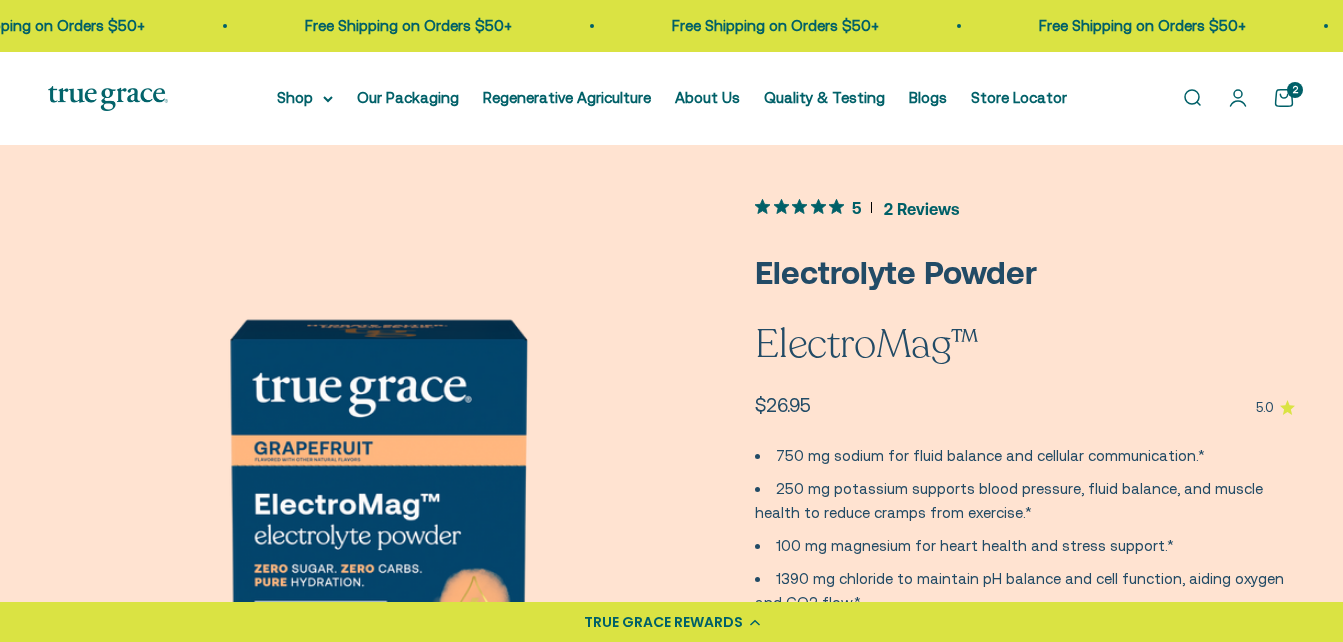 click on "Get 15% off Your Order email CONTINUE → By submitting this form, you consent to receive informational (e.g., order updates) and/or marketing texts (e.g., cart reminders) from True Grace including texts sent by autodialer. Consent is not a condition of purchase. Msg & data rates may apply. Msg frequency varies. Unsubscribe at any time by replying STOP or clicking the unsubscribe link (where available).  Privacy Policy  &  Terms ." at bounding box center (450, 385) 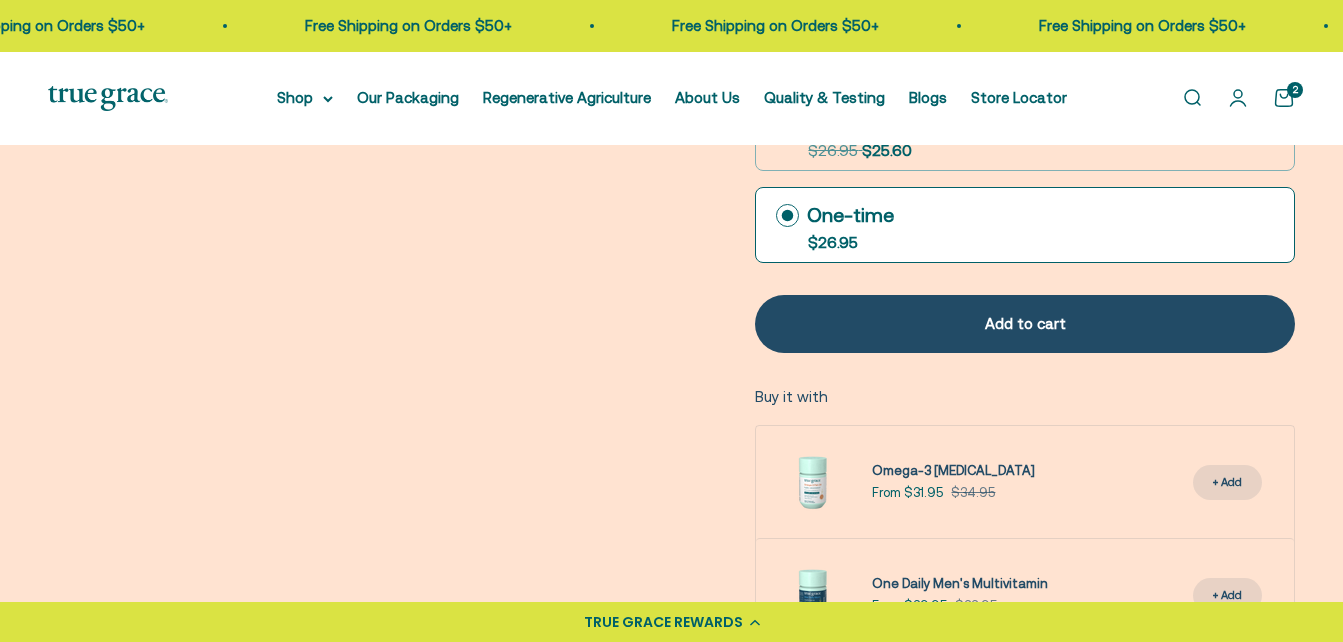 click on "Get 15% off Your Order email CONTINUE → By submitting this form, you consent to receive informational (e.g., order updates) and/or marketing texts (e.g., cart reminders) from True Grace including texts sent by autodialer. Consent is not a condition of purchase. Msg & data rates may apply. Msg frequency varies. Unsubscribe at any time by replying STOP or clicking the unsubscribe link (where available).  Privacy Policy  &  Terms ." at bounding box center [450, 385] 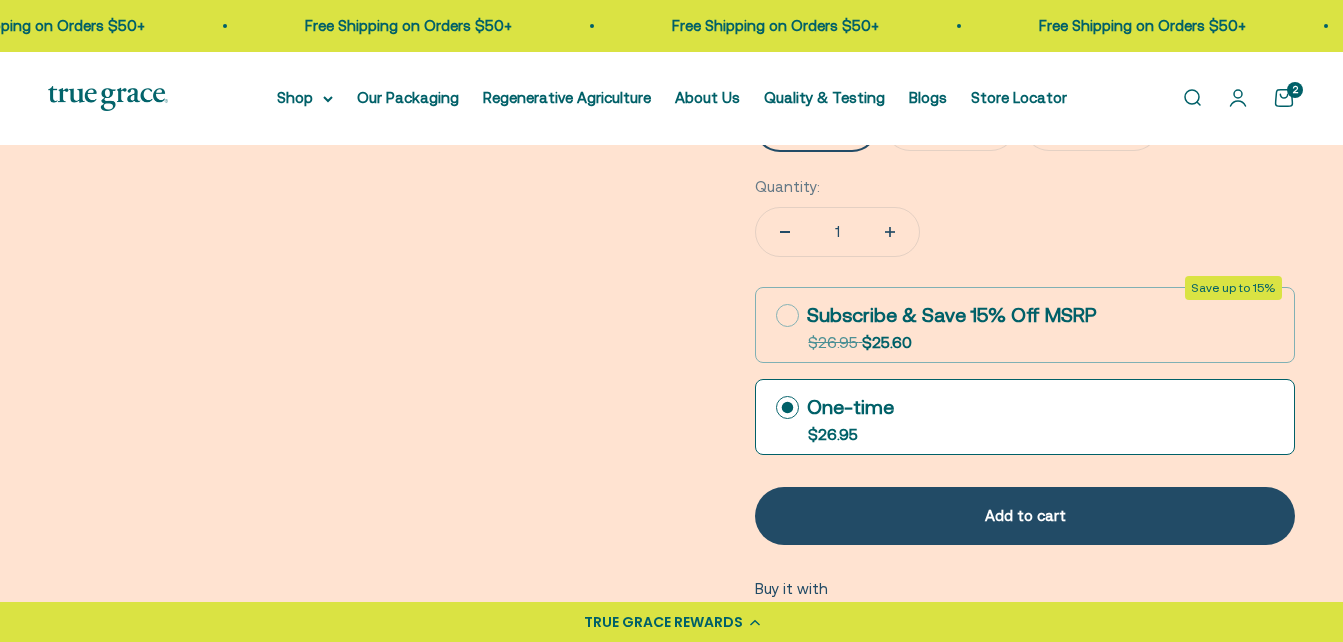 scroll, scrollTop: 0, scrollLeft: 0, axis: both 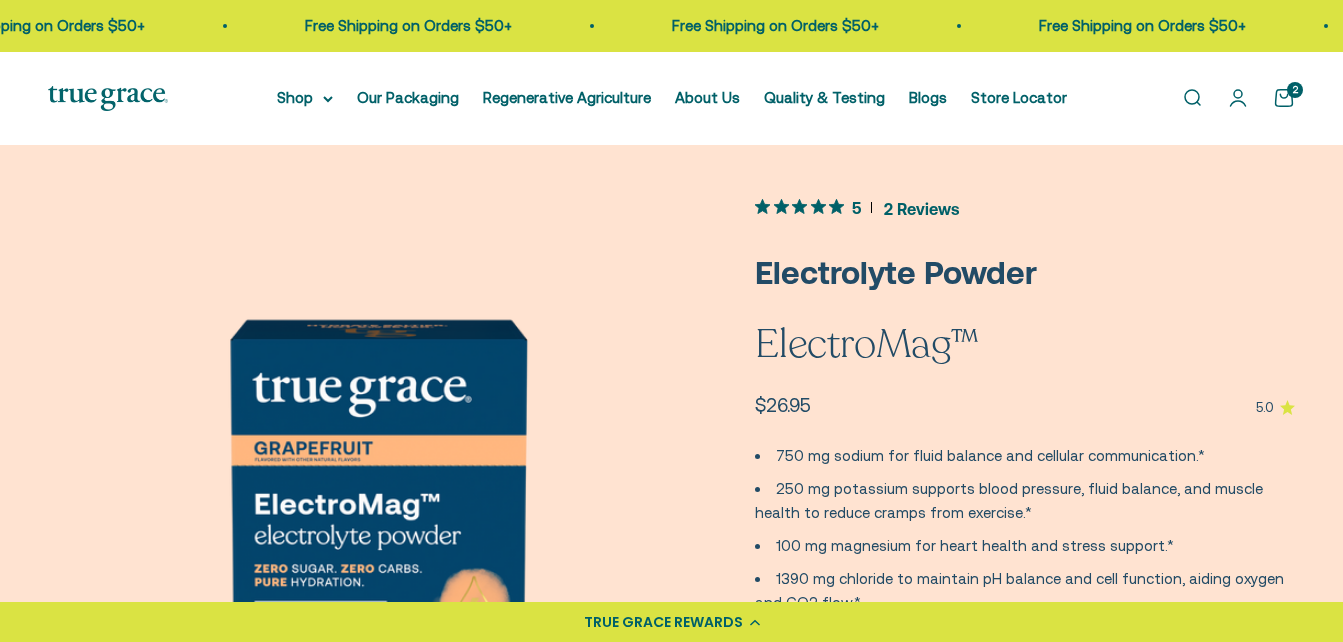 click on "Get 15% off Your Order email CONTINUE → By submitting this form, you consent to receive informational (e.g., order updates) and/or marketing texts (e.g., cart reminders) from True Grace including texts sent by autodialer. Consent is not a condition of purchase. Msg & data rates may apply. Msg frequency varies. Unsubscribe at any time by replying STOP or clicking the unsubscribe link (where available).  Privacy Policy  &  Terms ." at bounding box center (450, 385) 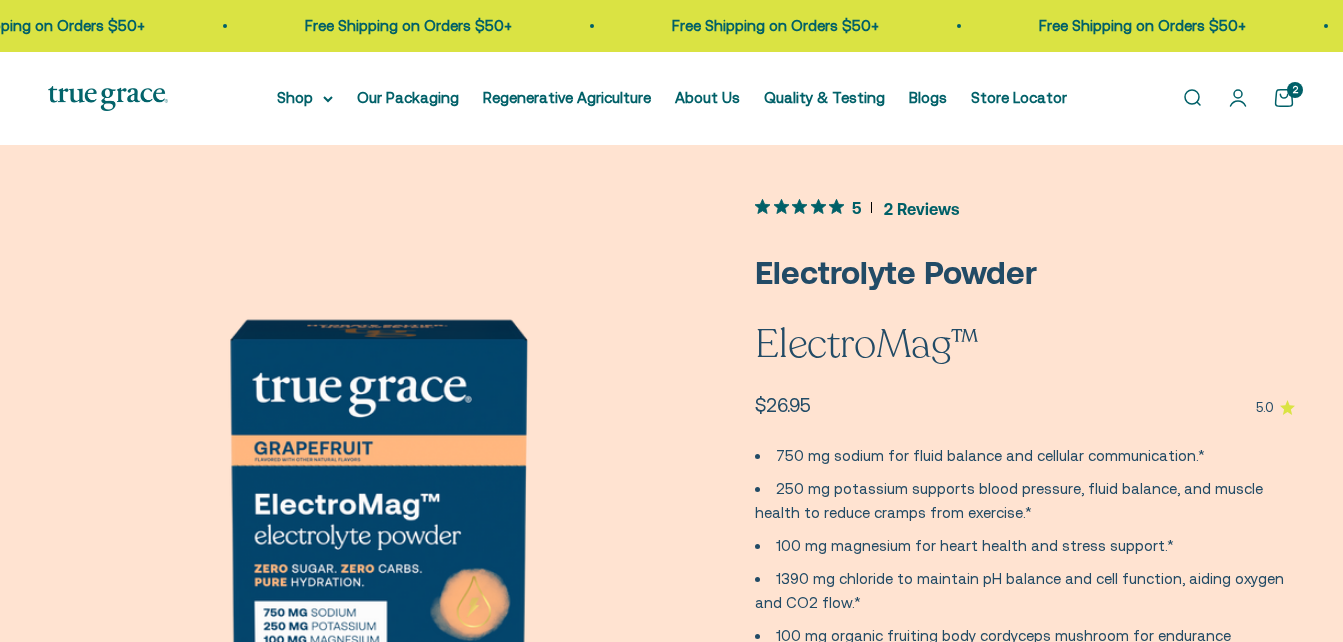 scroll, scrollTop: 0, scrollLeft: 0, axis: both 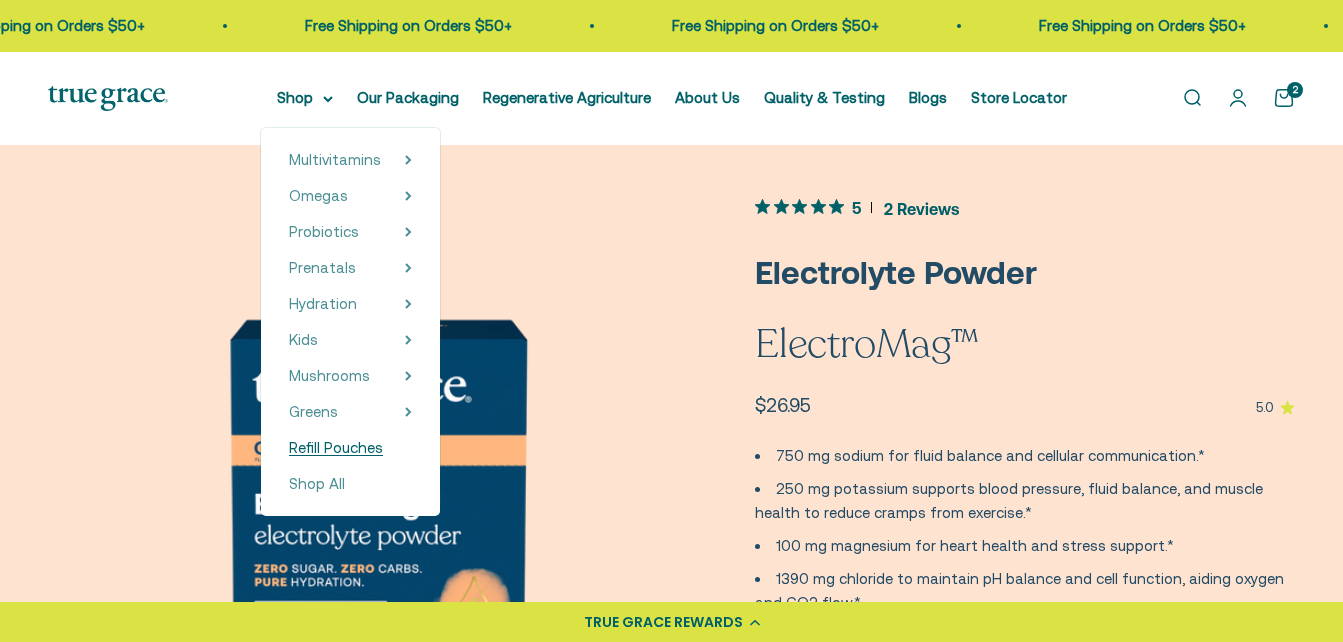 click on "Refill Pouches" at bounding box center (336, 447) 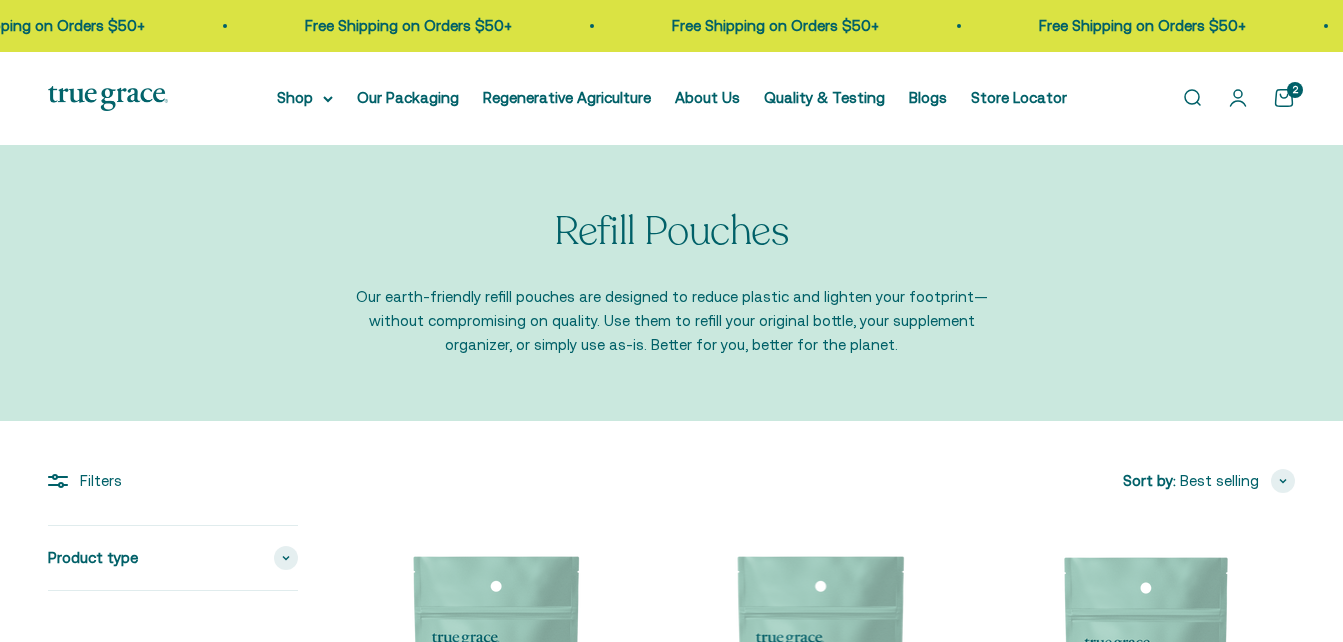 scroll, scrollTop: 0, scrollLeft: 0, axis: both 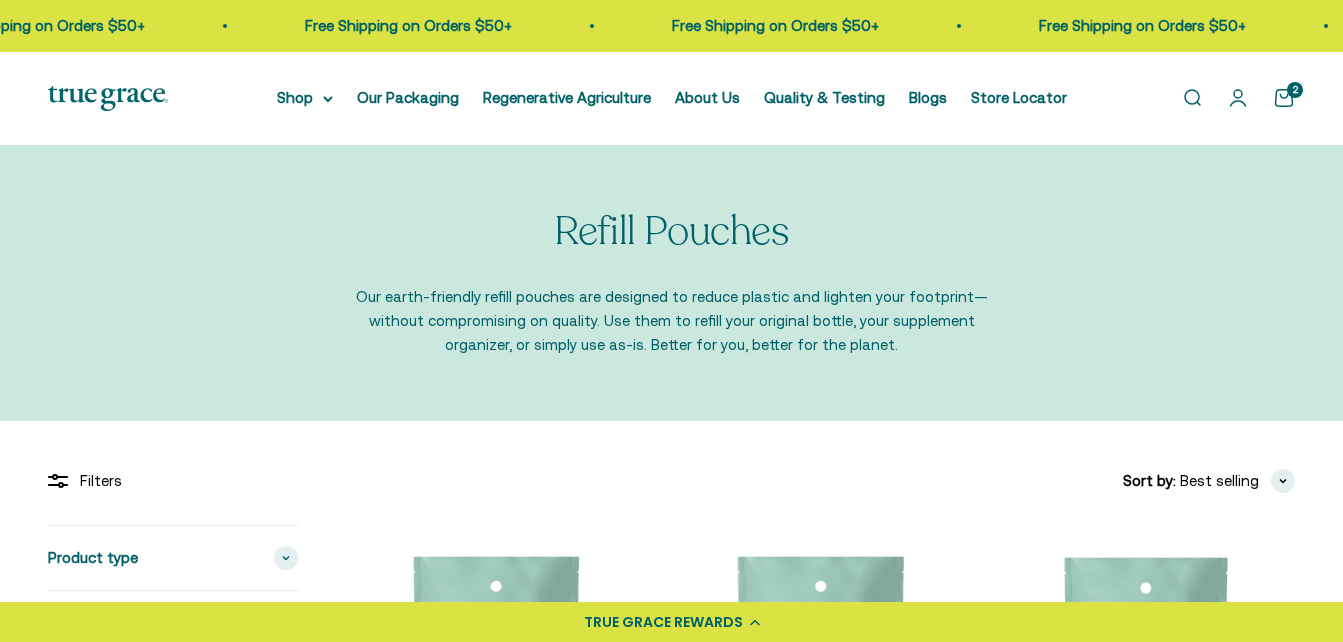 click on "2" at bounding box center [0, 0] 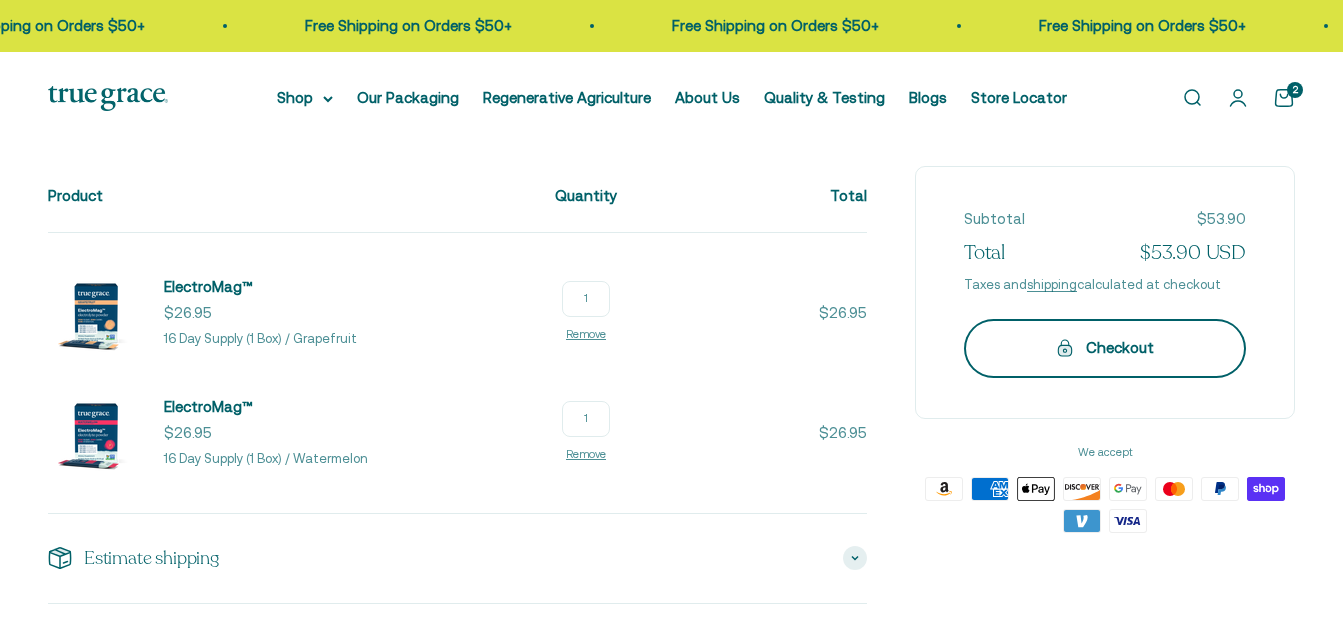 scroll, scrollTop: 0, scrollLeft: 0, axis: both 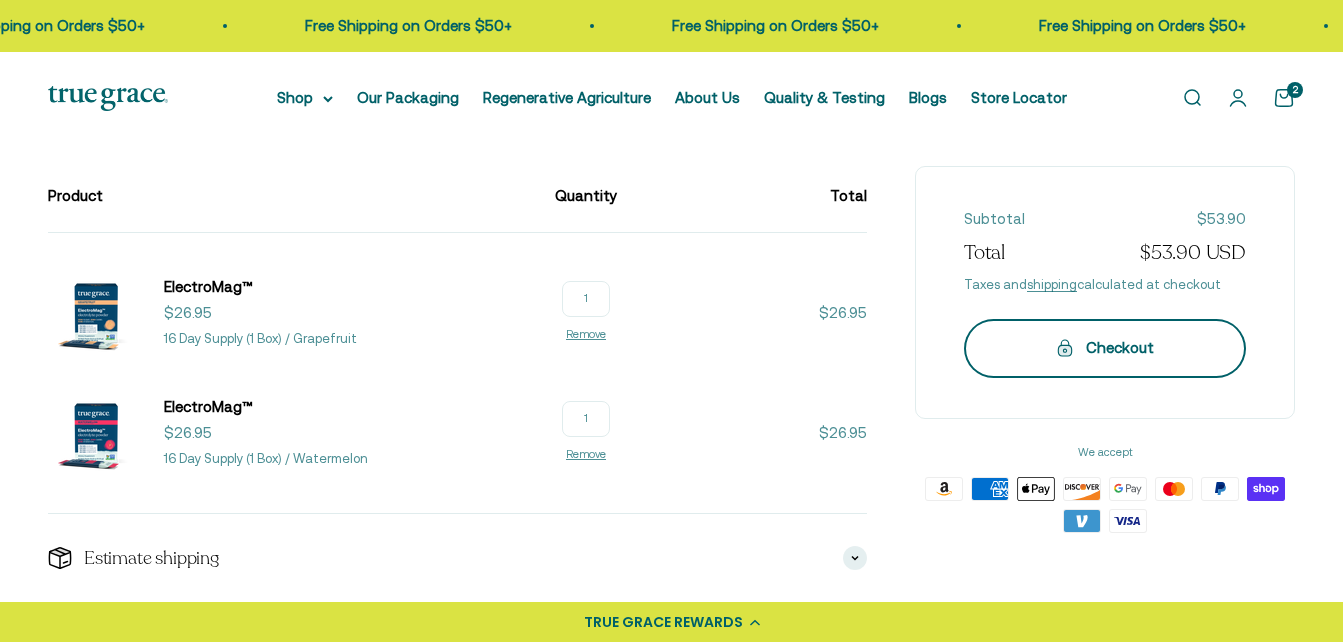 click on "Checkout" at bounding box center [1105, 348] 